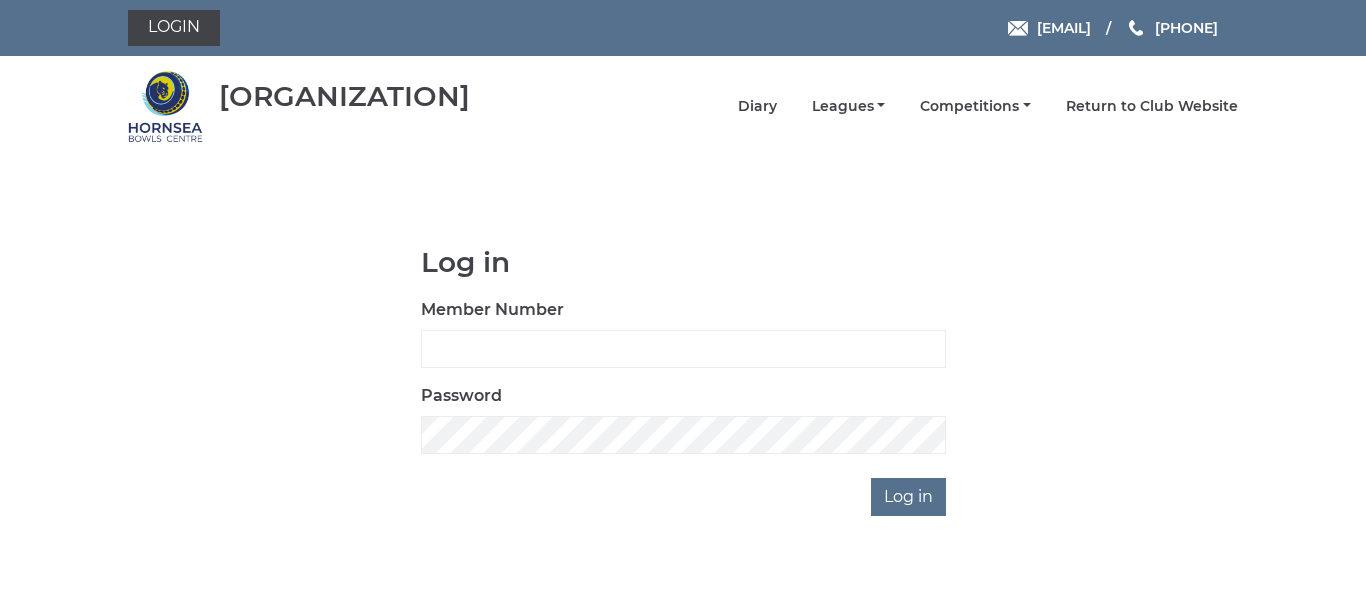 scroll, scrollTop: 0, scrollLeft: 0, axis: both 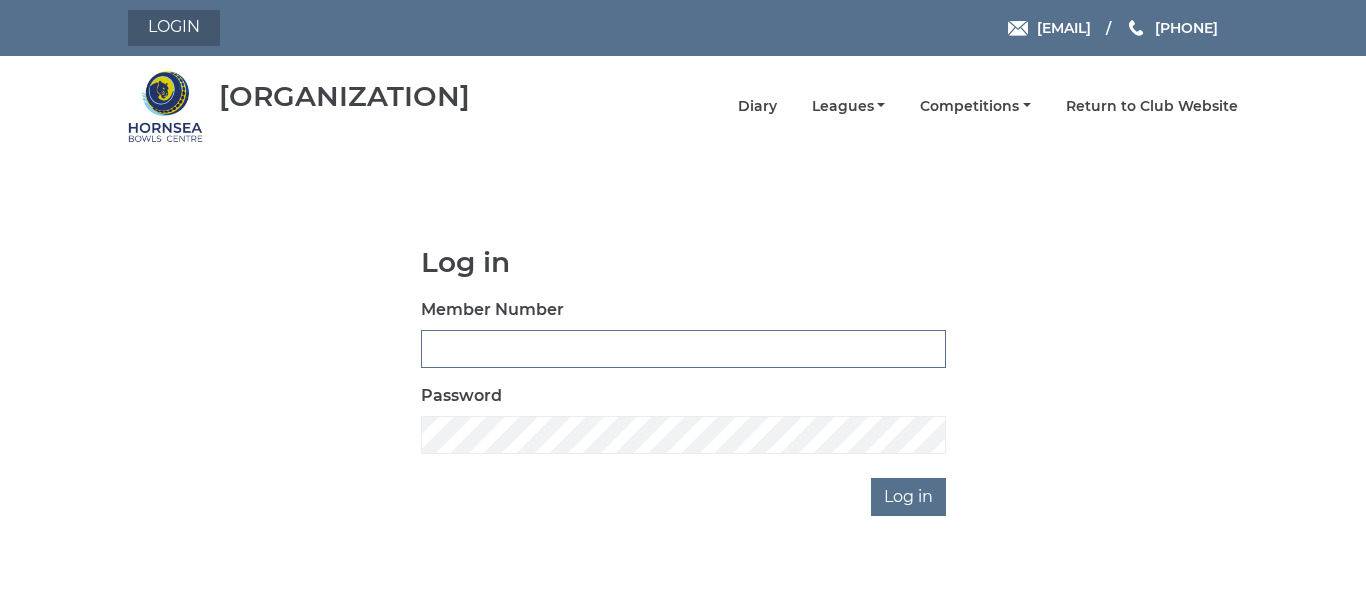 type on "0086" 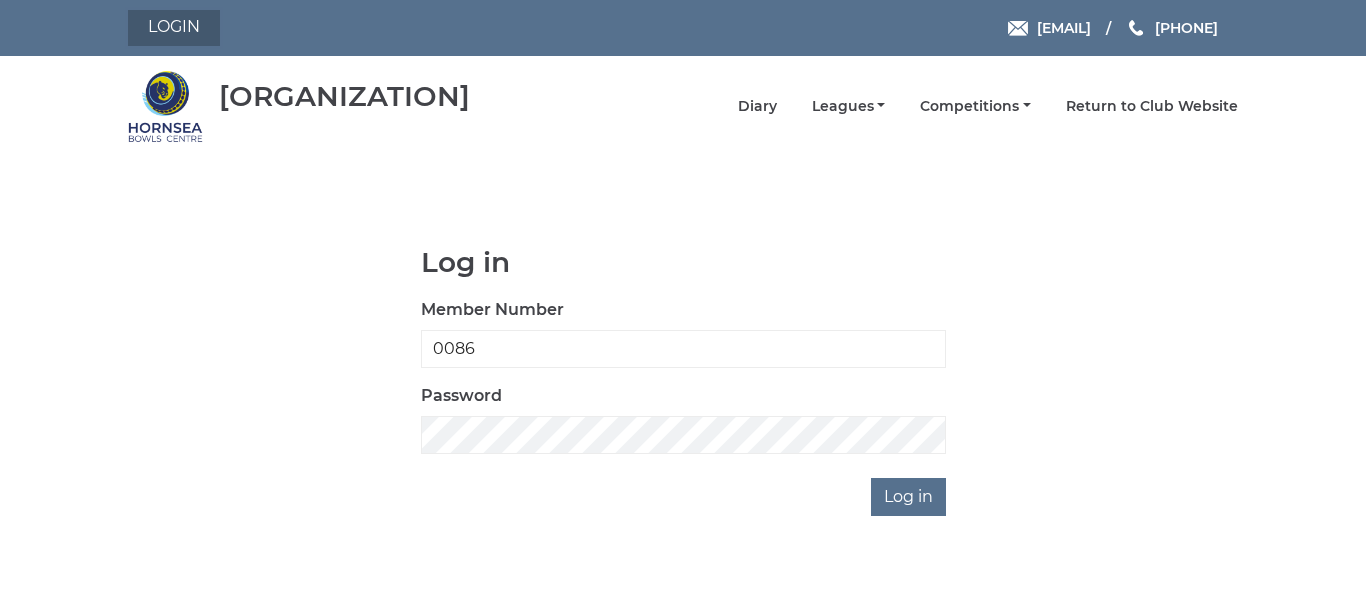 click on "Login" at bounding box center (174, 28) 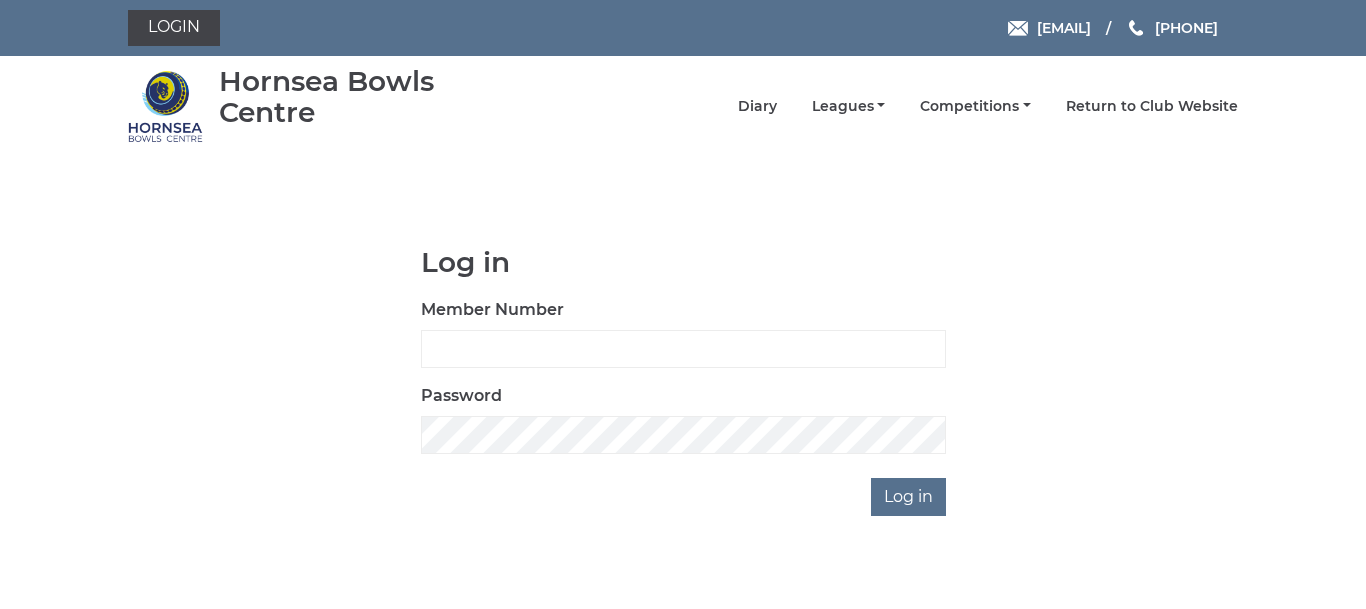 scroll, scrollTop: 0, scrollLeft: 0, axis: both 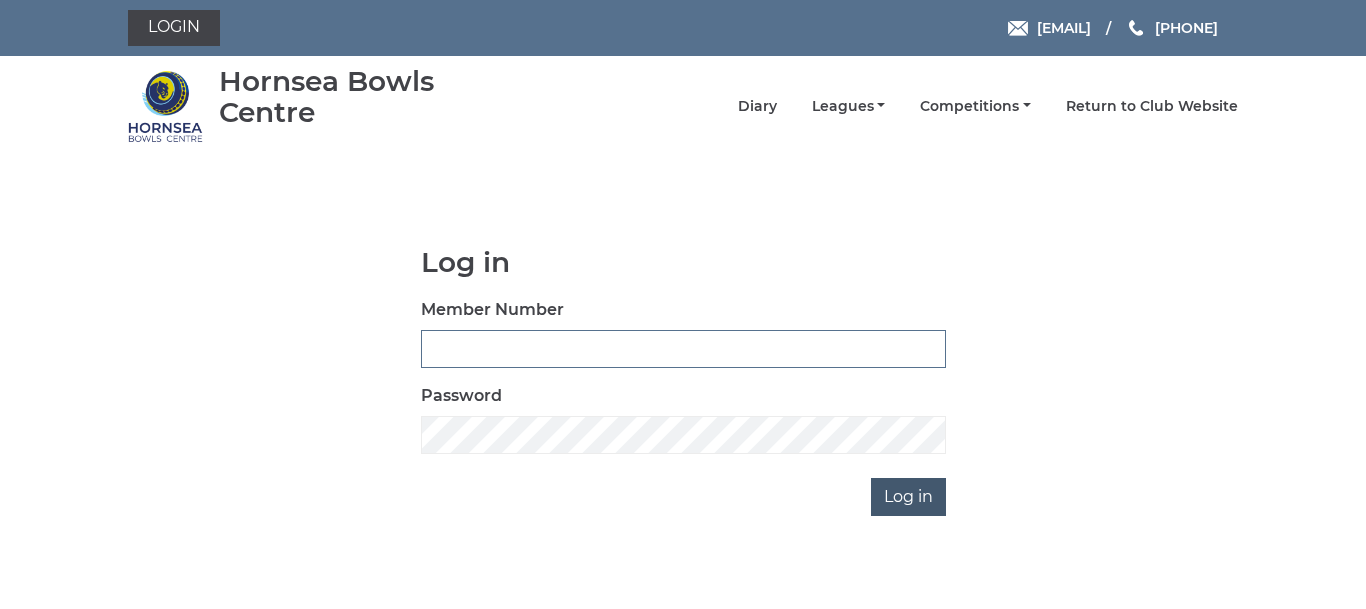 type on "0086" 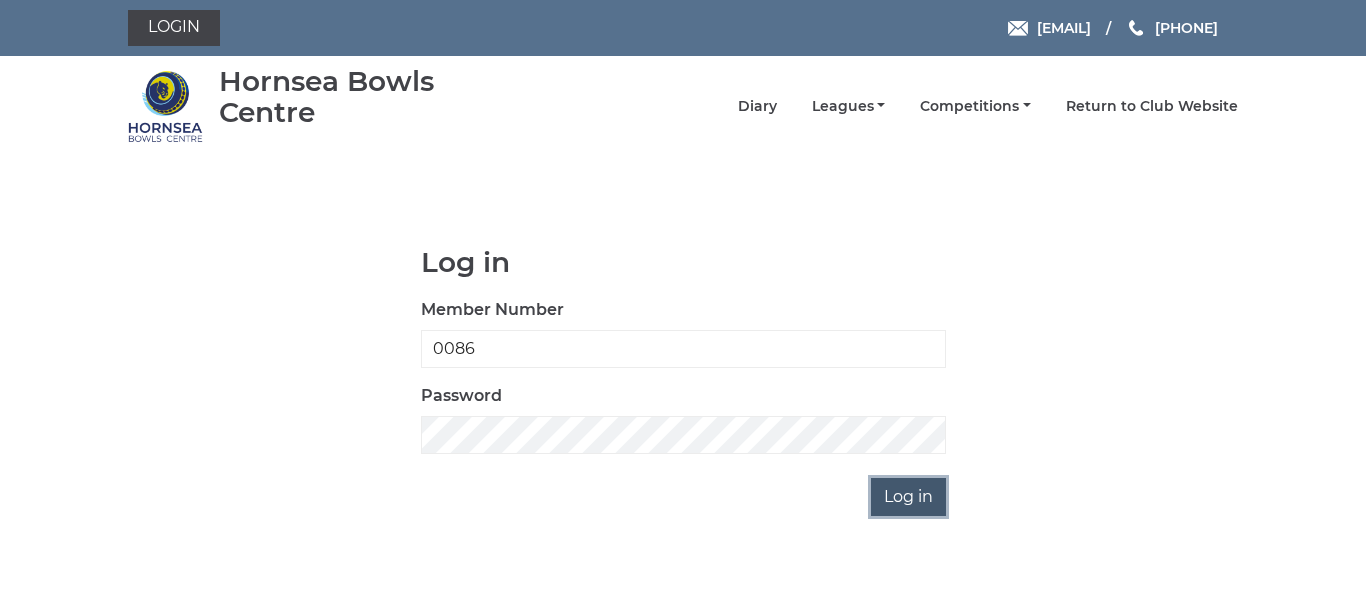 click on "Log in" at bounding box center (908, 497) 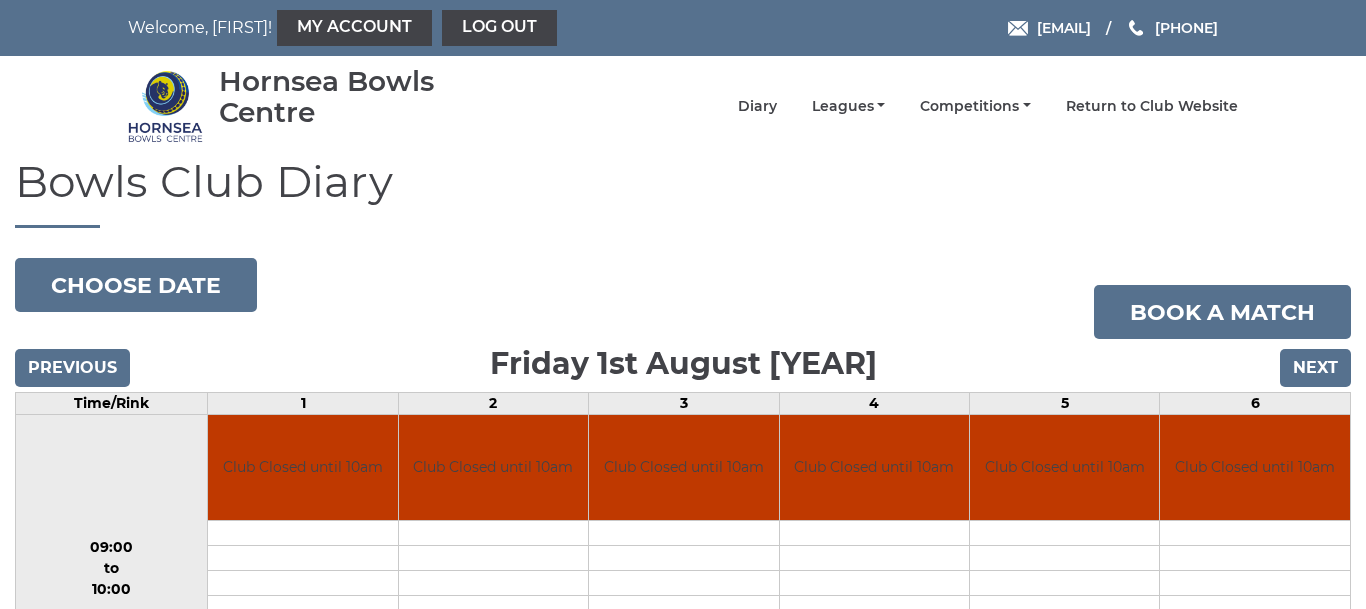 scroll, scrollTop: 0, scrollLeft: 0, axis: both 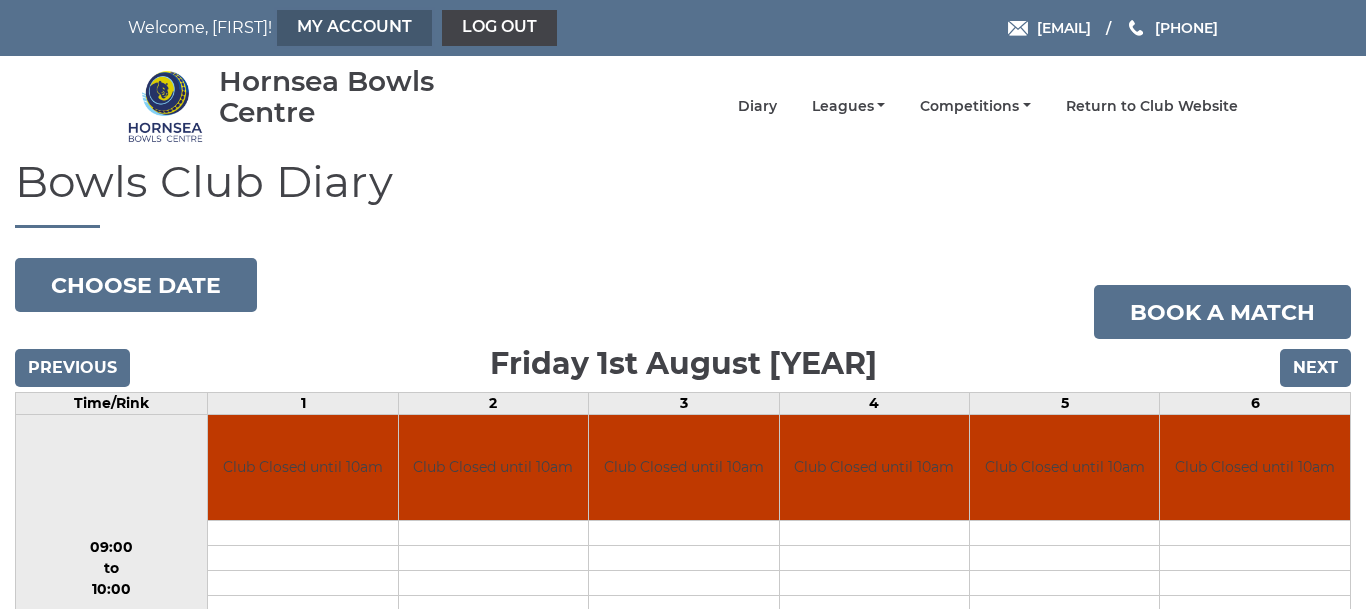 click on "My Account" at bounding box center (354, 28) 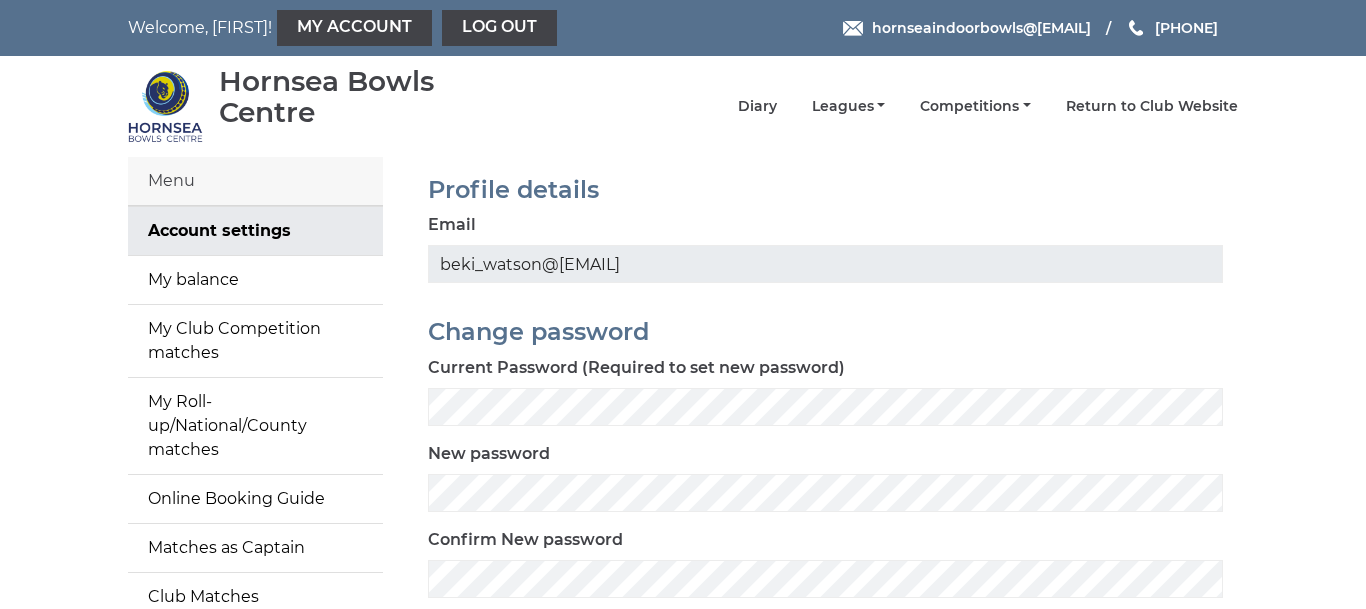 scroll, scrollTop: 0, scrollLeft: 0, axis: both 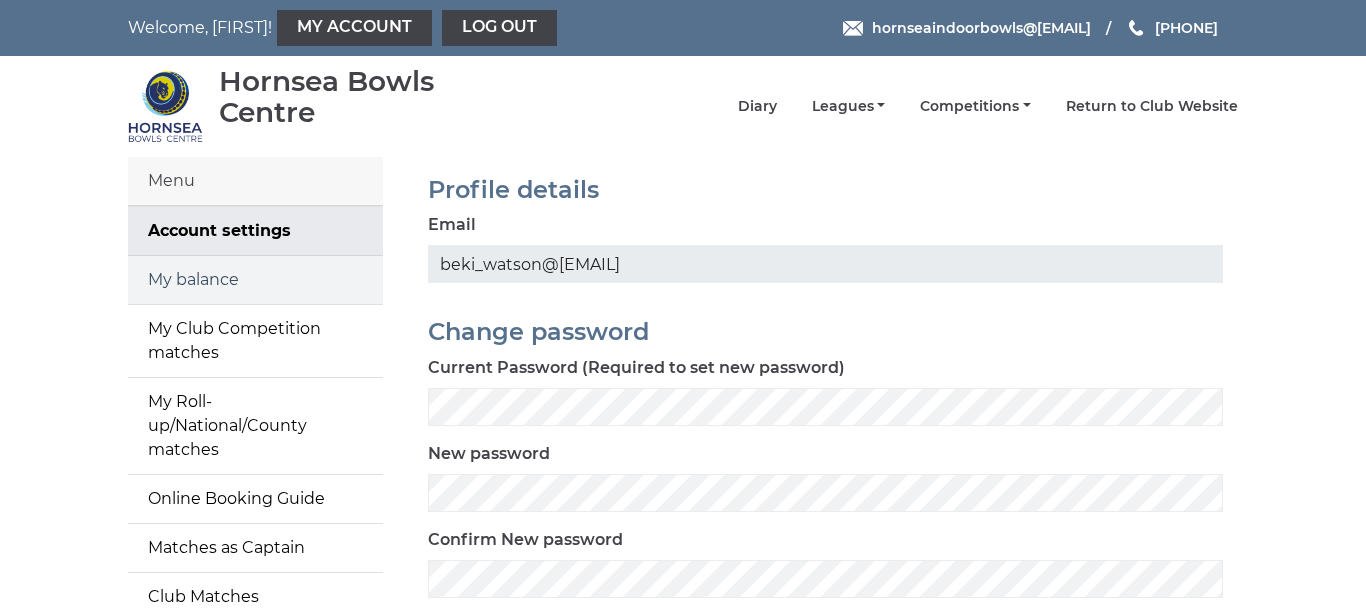 click on "My balance" at bounding box center [255, 280] 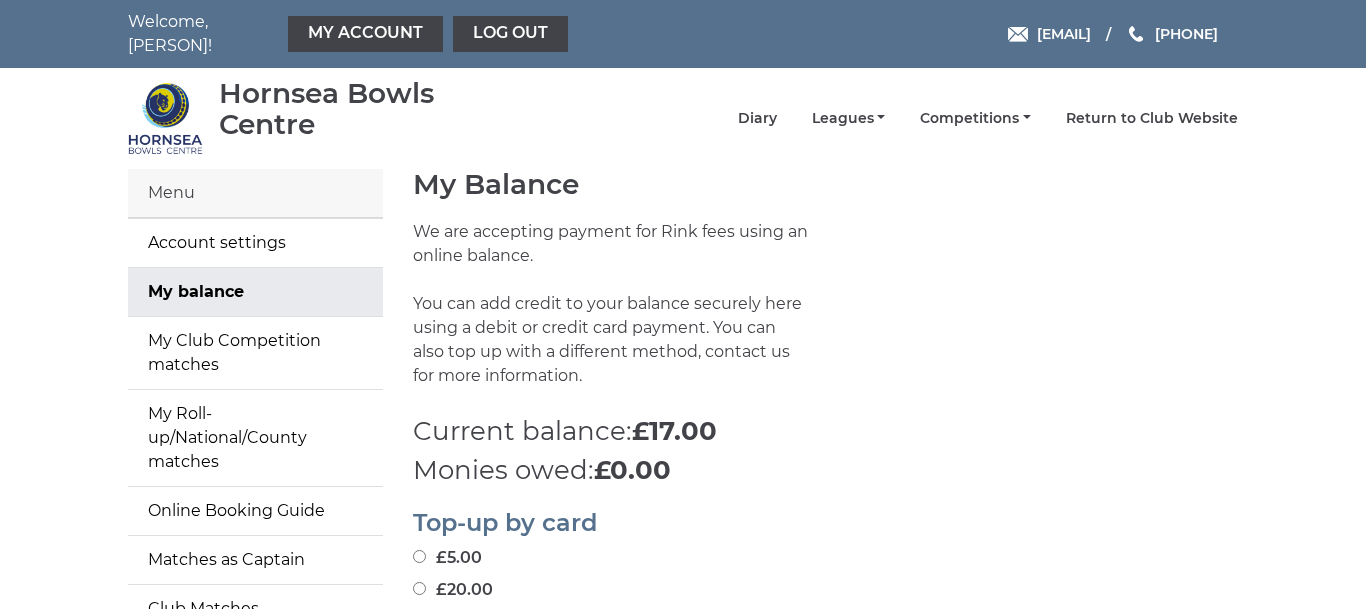 scroll, scrollTop: 0, scrollLeft: 0, axis: both 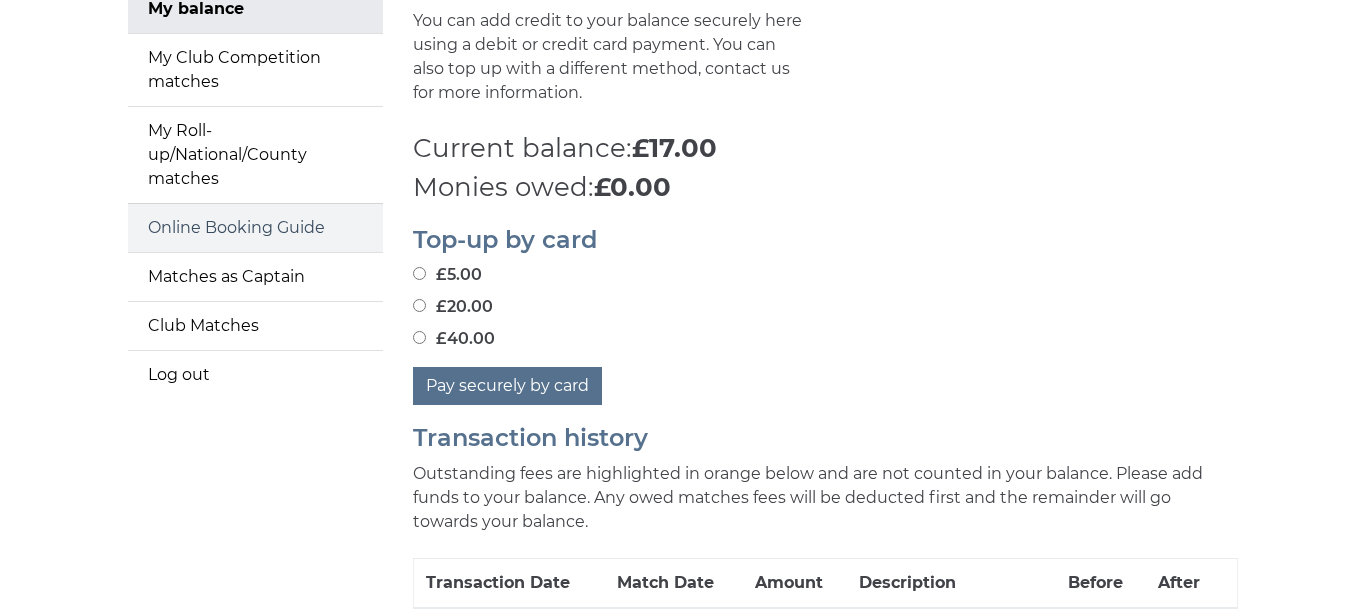 click on "Online Booking Guide" at bounding box center [255, 228] 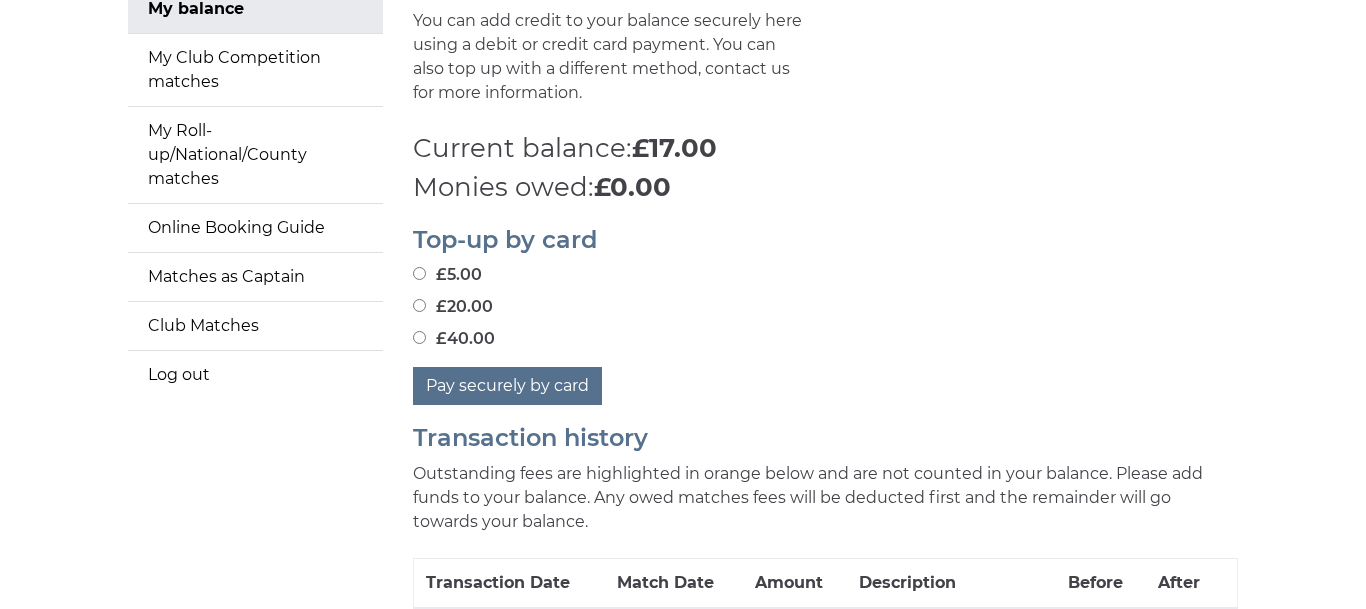 click on "Menu
Account settings
My balance
My Club Competition matches
My Roll-up/National/County matches
Online Booking Guide
Matches as Captain
Club Matches
Log out
My Balance
We are accepting payment for Rink fees using an online balance.
£17.00" at bounding box center [683, 2950] 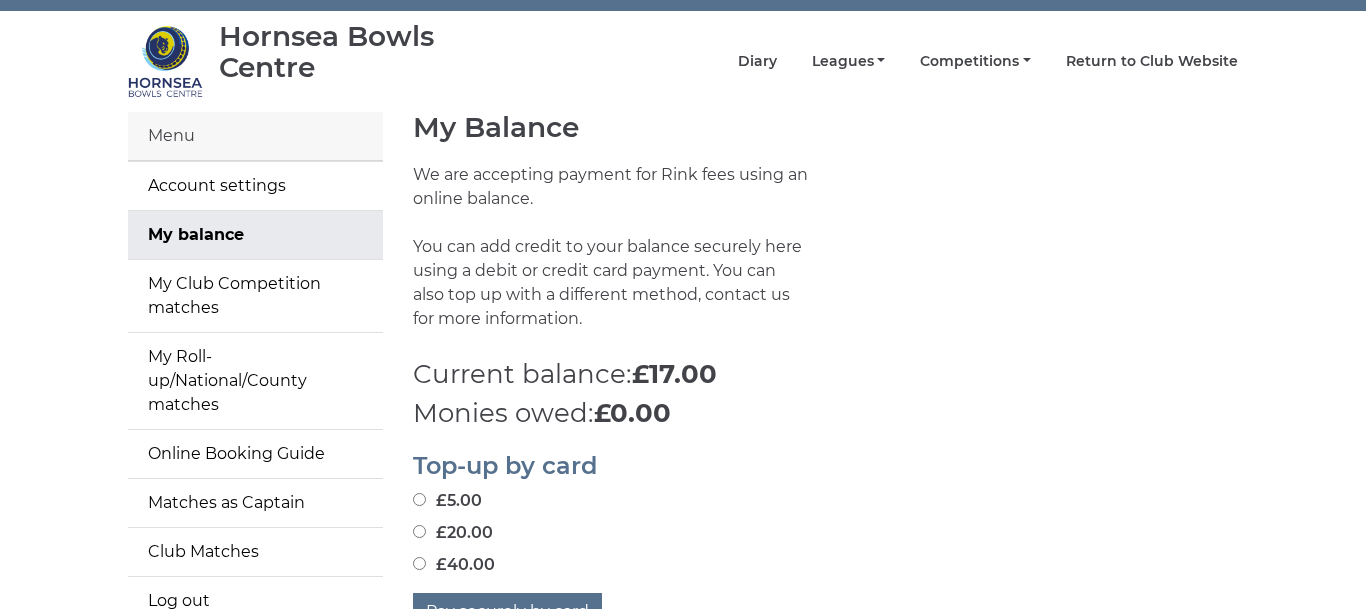 scroll, scrollTop: 0, scrollLeft: 0, axis: both 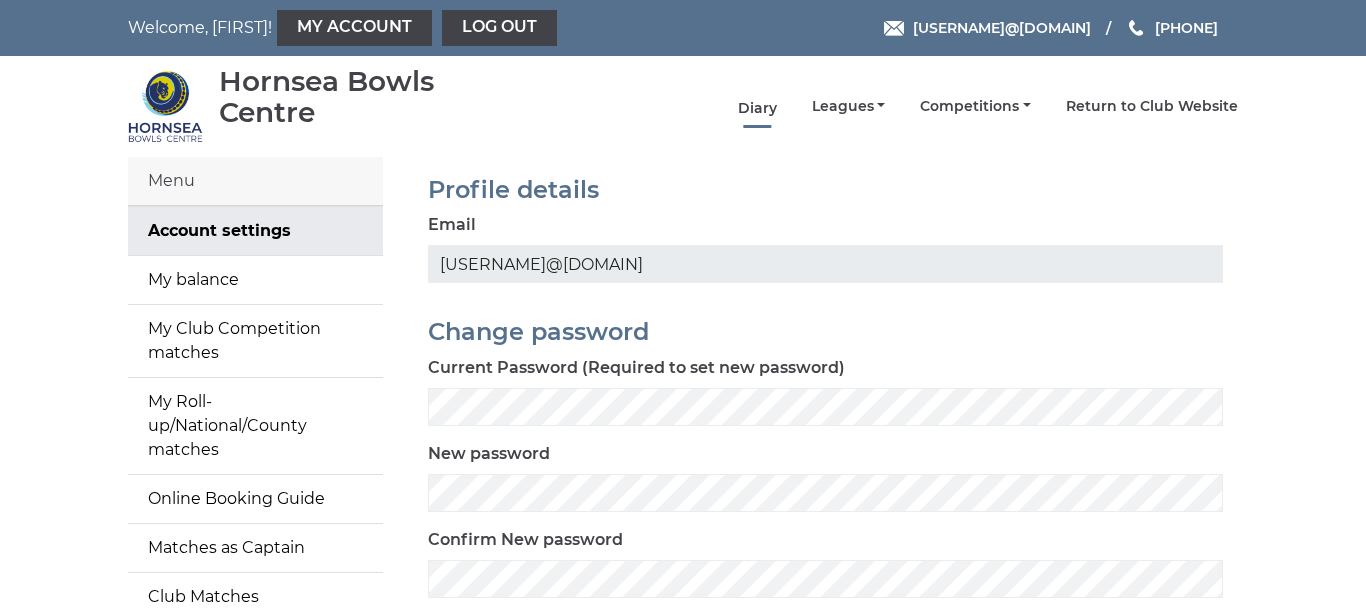 click on "Diary" at bounding box center [757, 108] 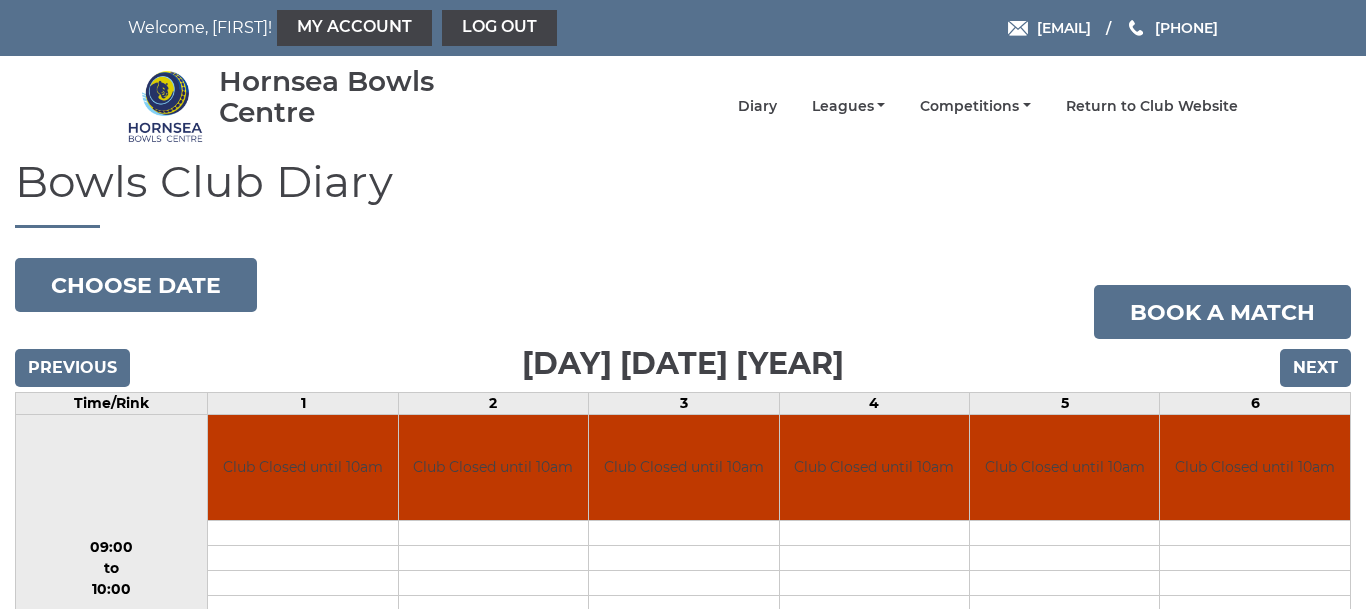 scroll, scrollTop: 0, scrollLeft: 0, axis: both 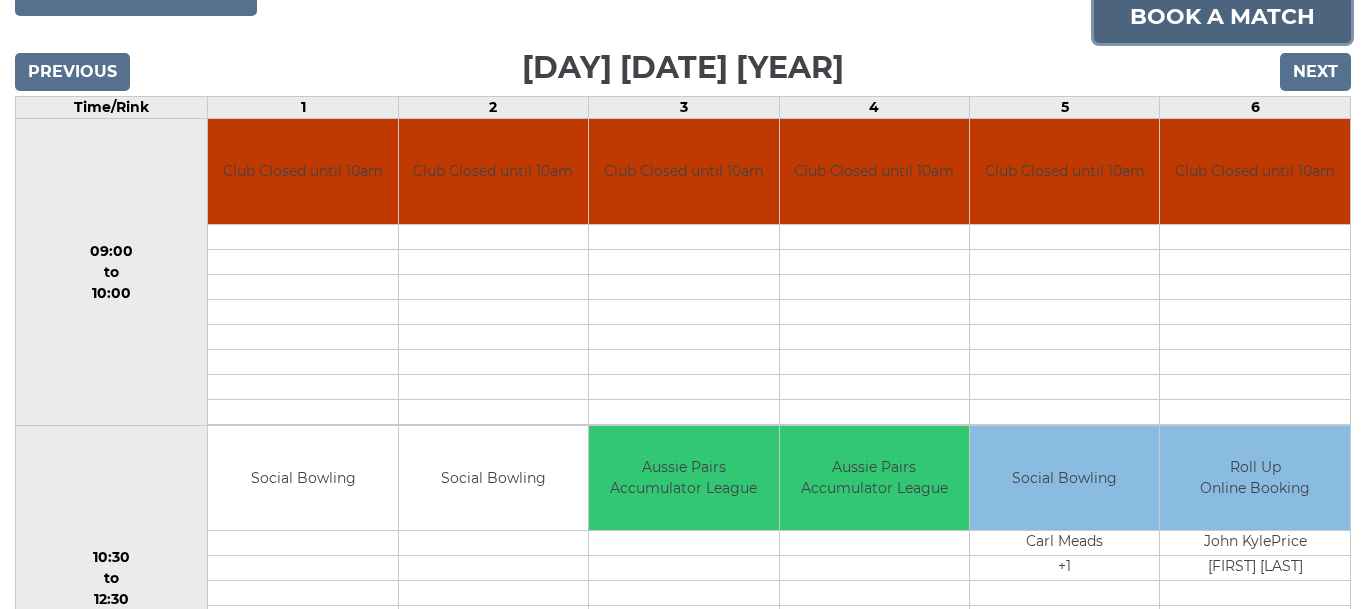 click on "Book a match" at bounding box center [1222, 16] 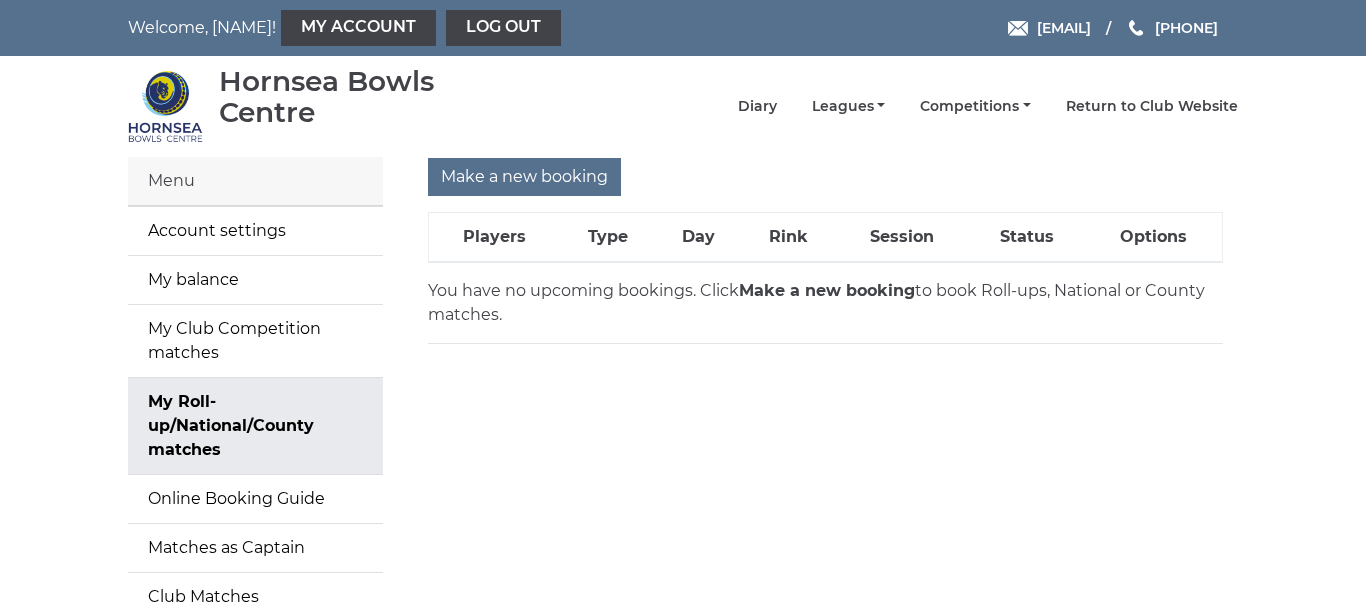 scroll, scrollTop: 0, scrollLeft: 0, axis: both 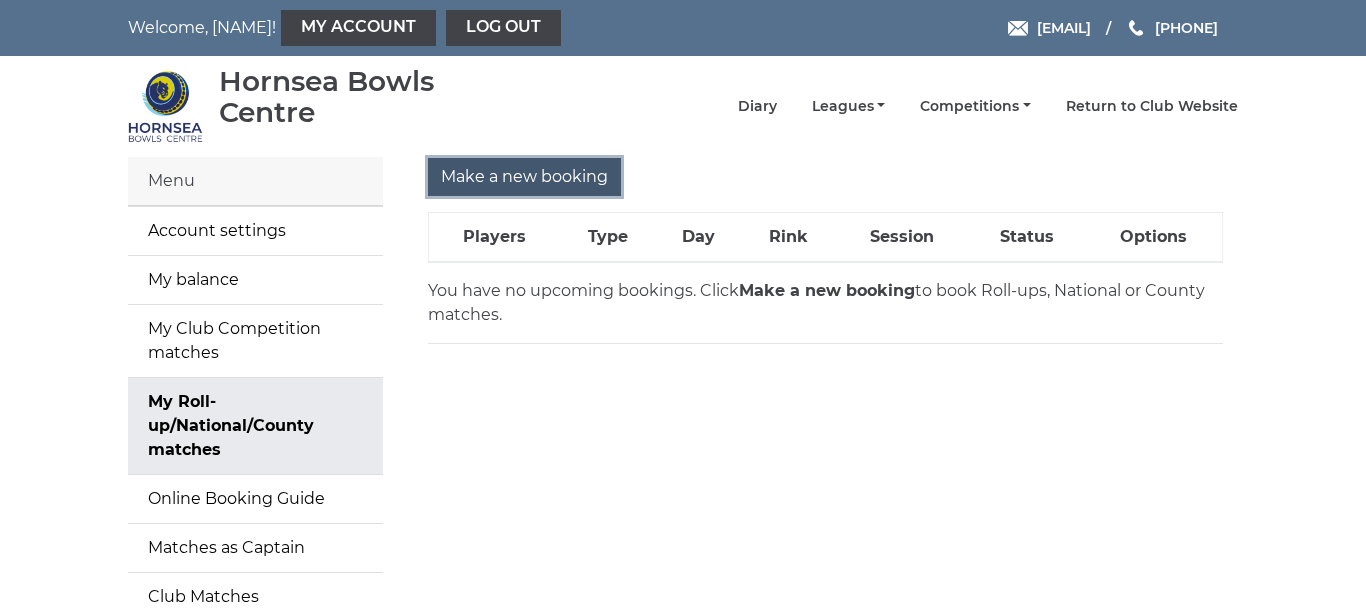 click on "Make a new booking" at bounding box center (524, 177) 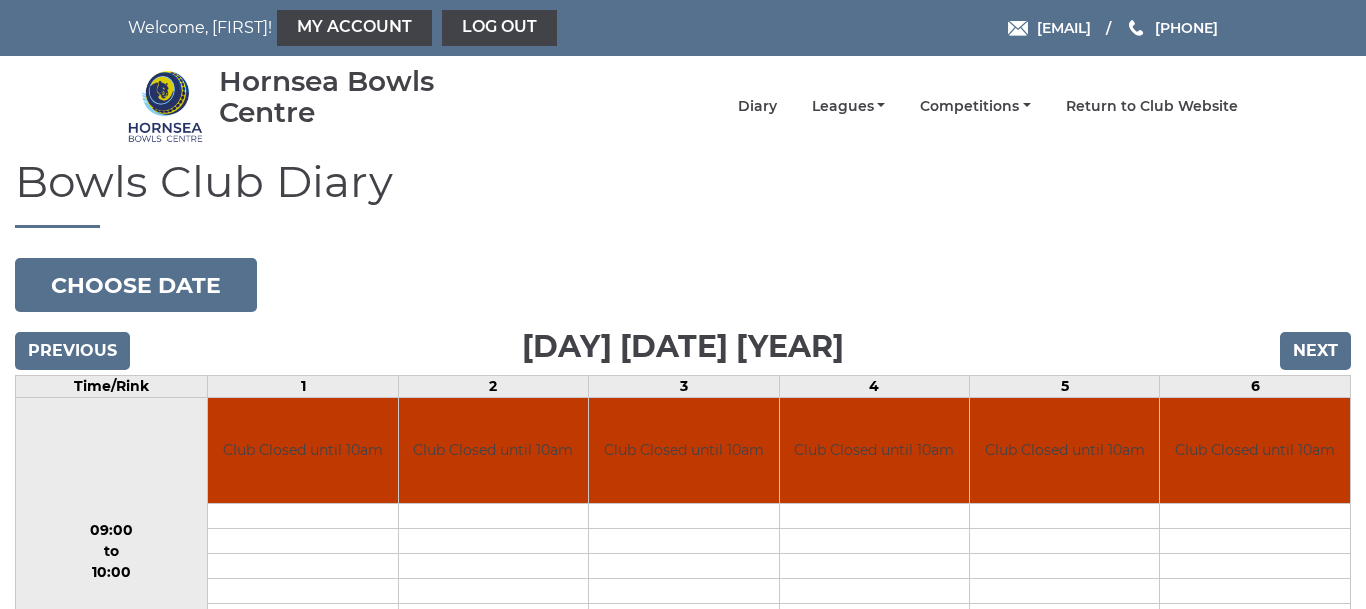 scroll, scrollTop: 0, scrollLeft: 0, axis: both 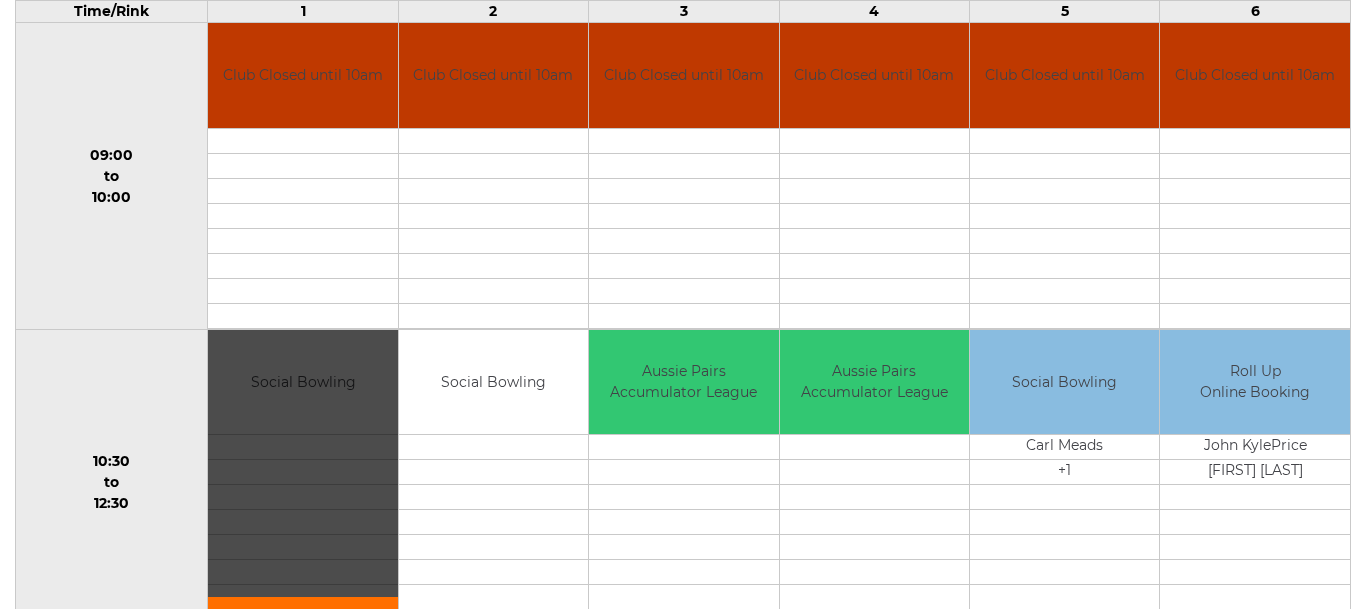 click on "Book slot" at bounding box center [302, 483] 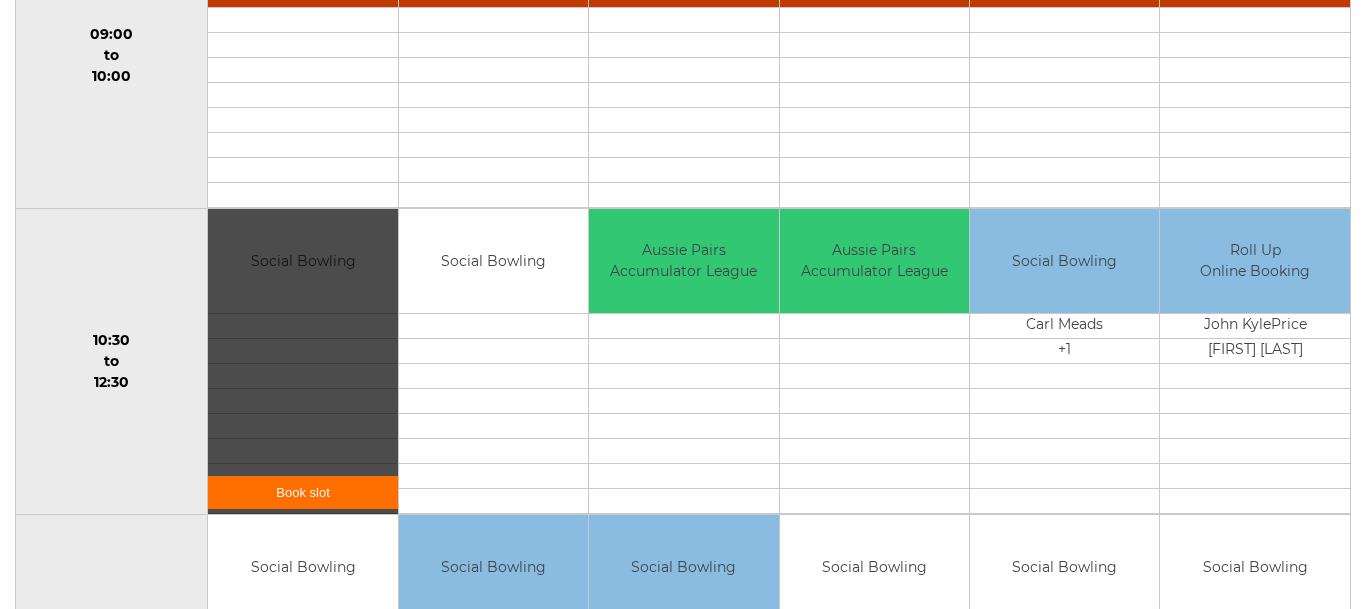 scroll, scrollTop: 507, scrollLeft: 0, axis: vertical 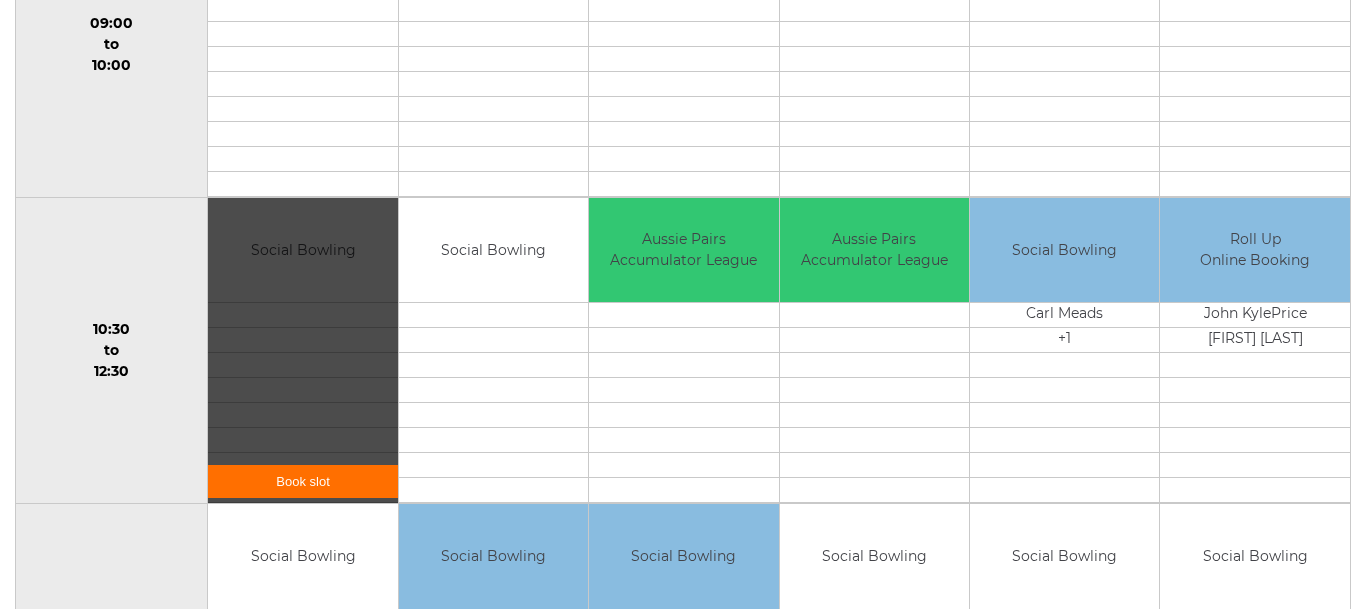 click on "Book slot" at bounding box center (302, 481) 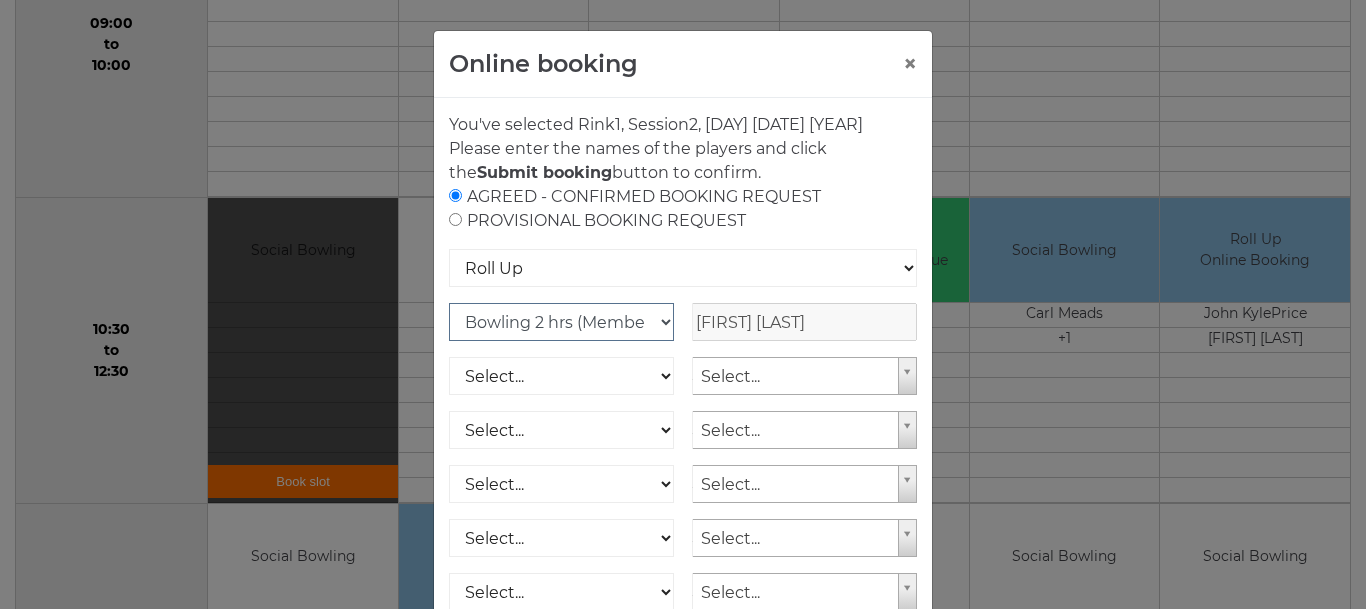 click on "Club Competition (Member) National (Member) Bowling 1.5 hrs (Member) Junior (Up to 2 hrs) (Member) Bowling 2 hrs (Member) Bowling 1 hr (Member)" at bounding box center (561, 322) 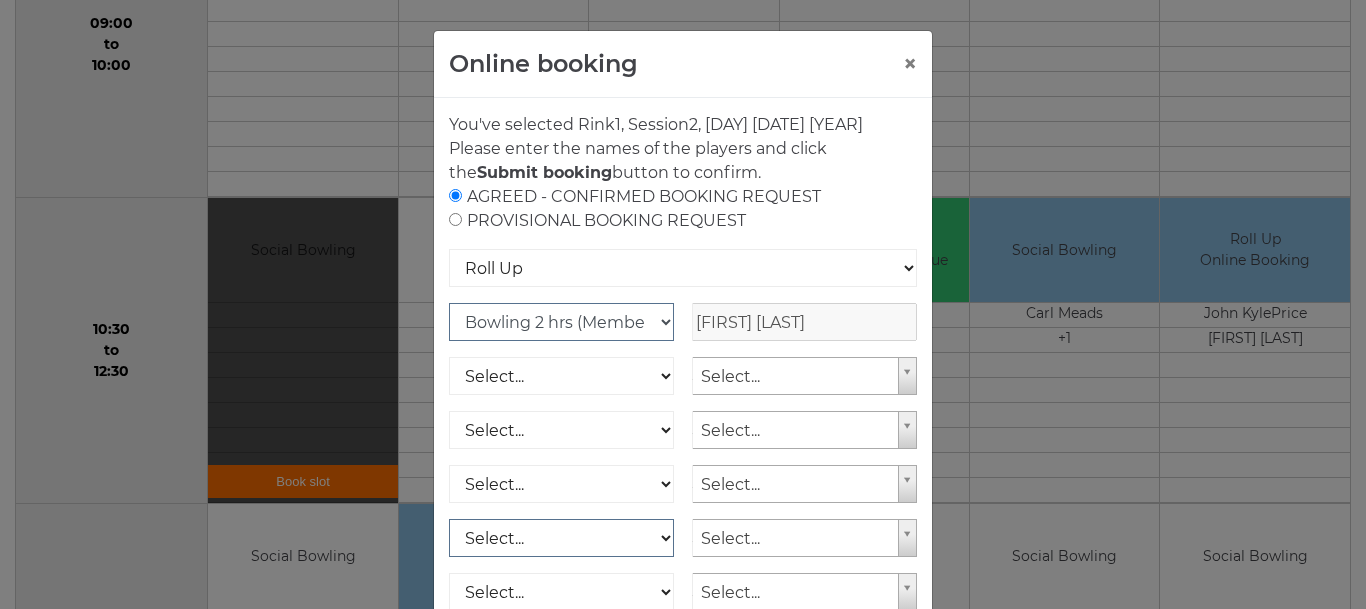 select on "1_54" 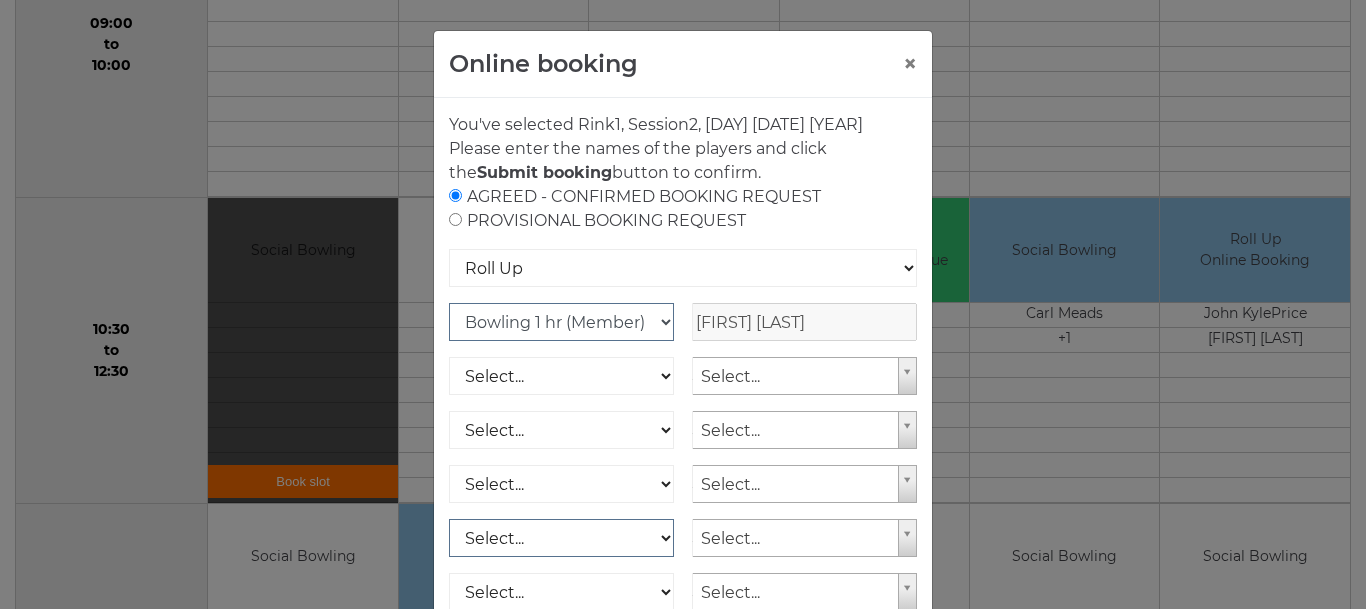 click on "Club Competition (Member) National (Member) Bowling 1.5 hrs (Member) Junior (Up to 2 hrs) (Member) Bowling 2 hrs (Member) Bowling 1 hr (Member)" at bounding box center (561, 322) 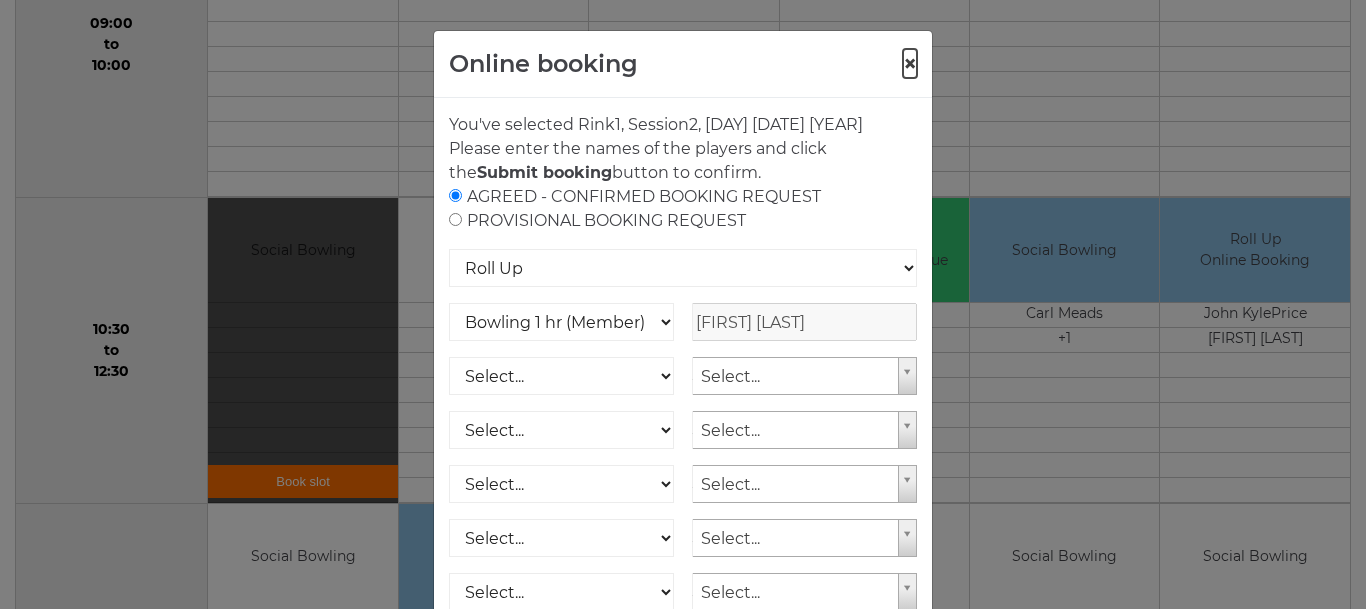 click on "×" at bounding box center (910, 64) 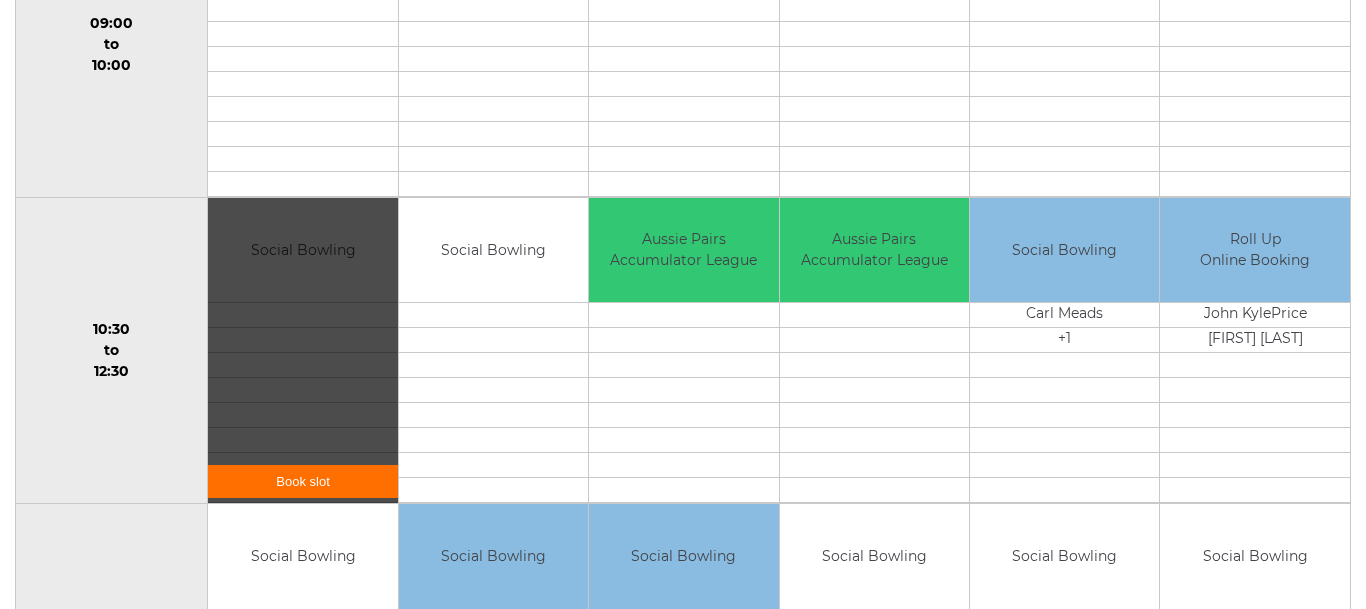 click on "Book slot" at bounding box center [302, 481] 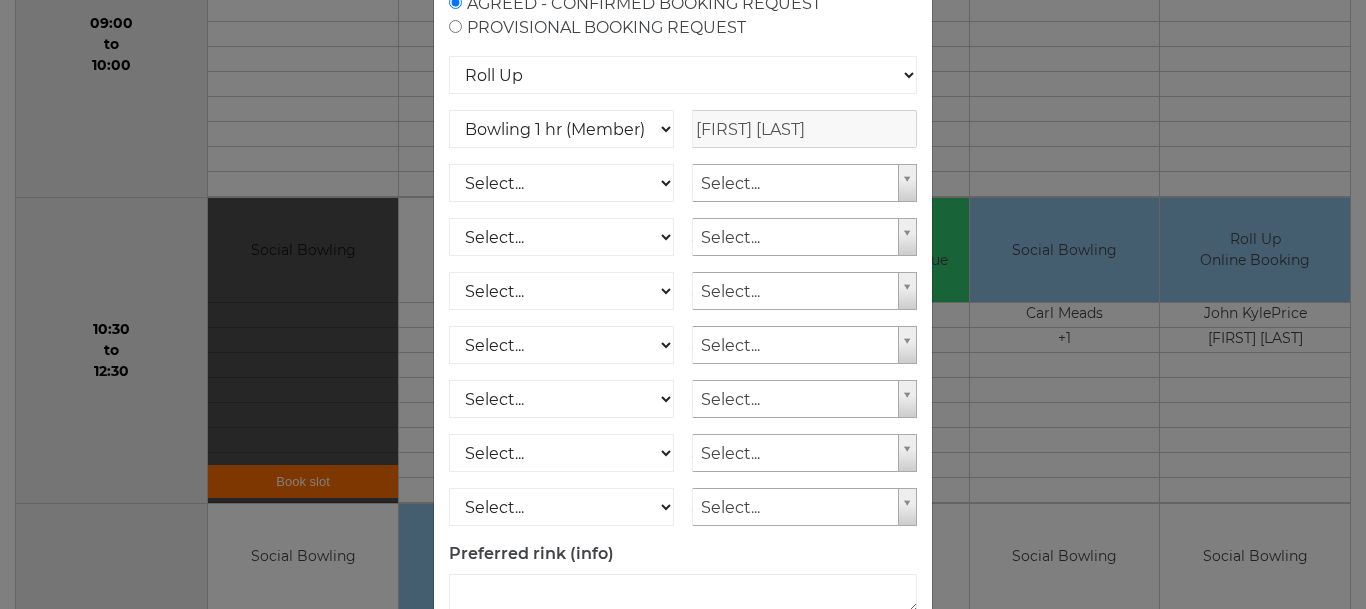 scroll, scrollTop: 319, scrollLeft: 0, axis: vertical 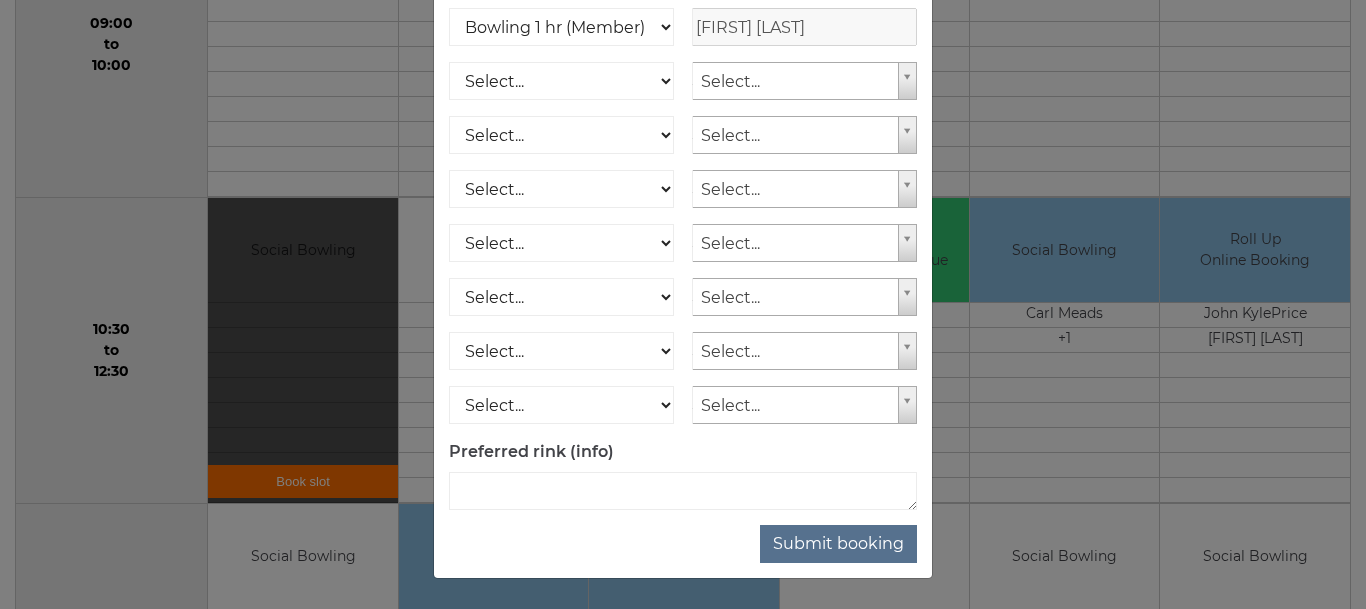 click on "Online booking
×
You've selected Rink  1 , Session  2 , on Friday 1st of August 2025
Please enter the names of the players and click the  Submit booking  button to confirm.
AGREED - CONFIRMED BOOKING REQUEST
PROVISIONAL BOOKING REQUEST
Roll Up National Competition - Singles National Competition - Pairs National Competition - Triples Club Competition" at bounding box center [683, 304] 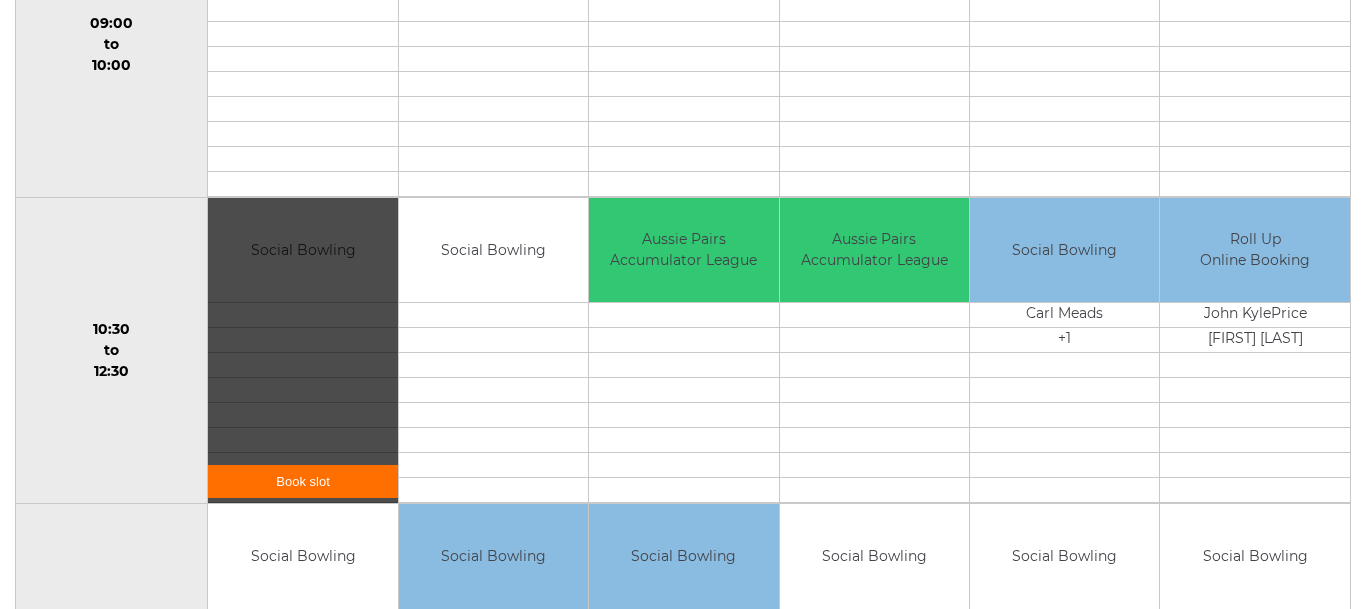 click on "Book slot" at bounding box center (302, 481) 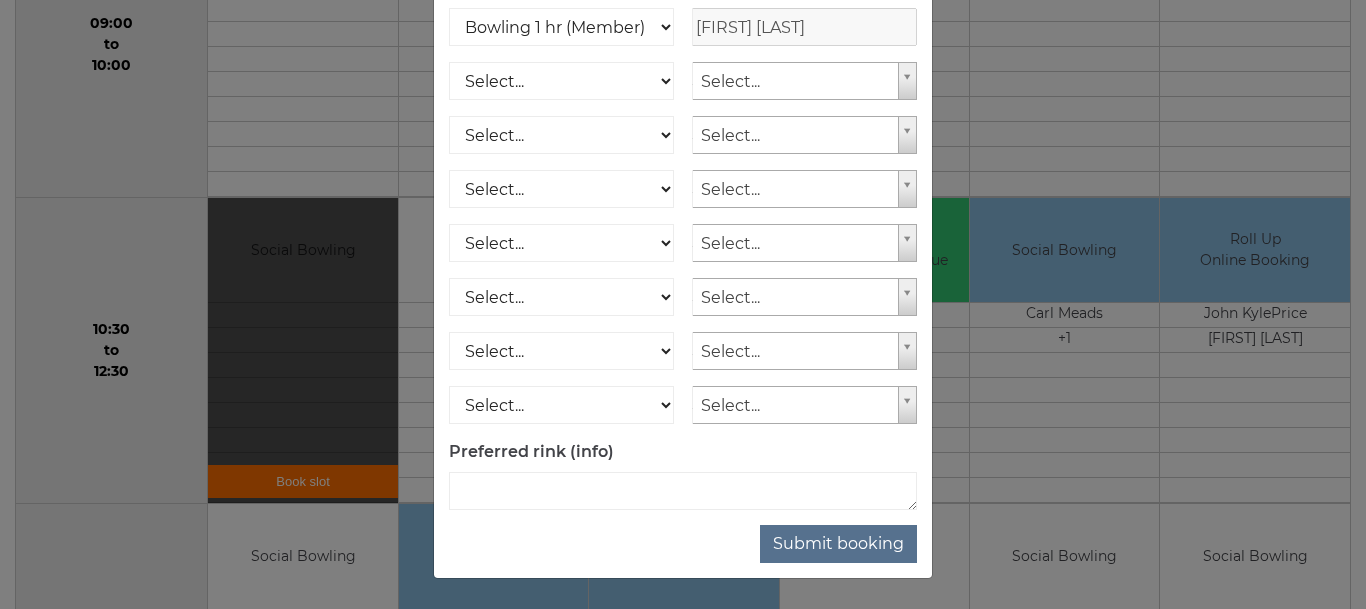 scroll, scrollTop: 0, scrollLeft: 0, axis: both 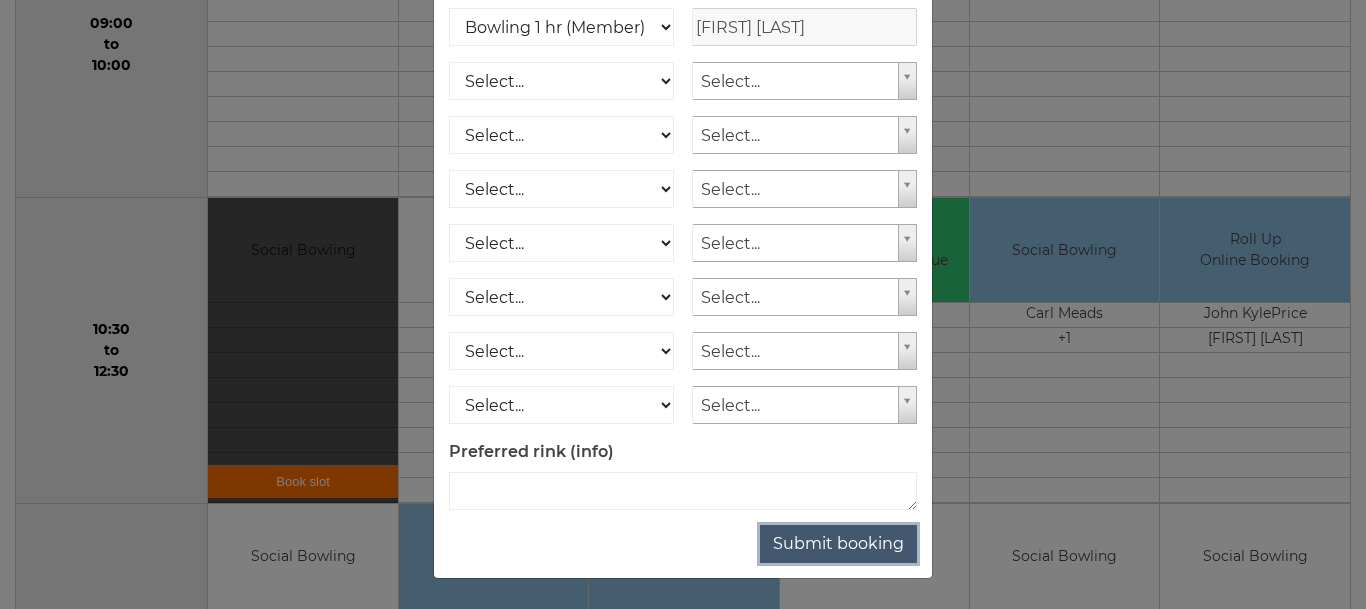 click on "Submit booking" at bounding box center (838, 544) 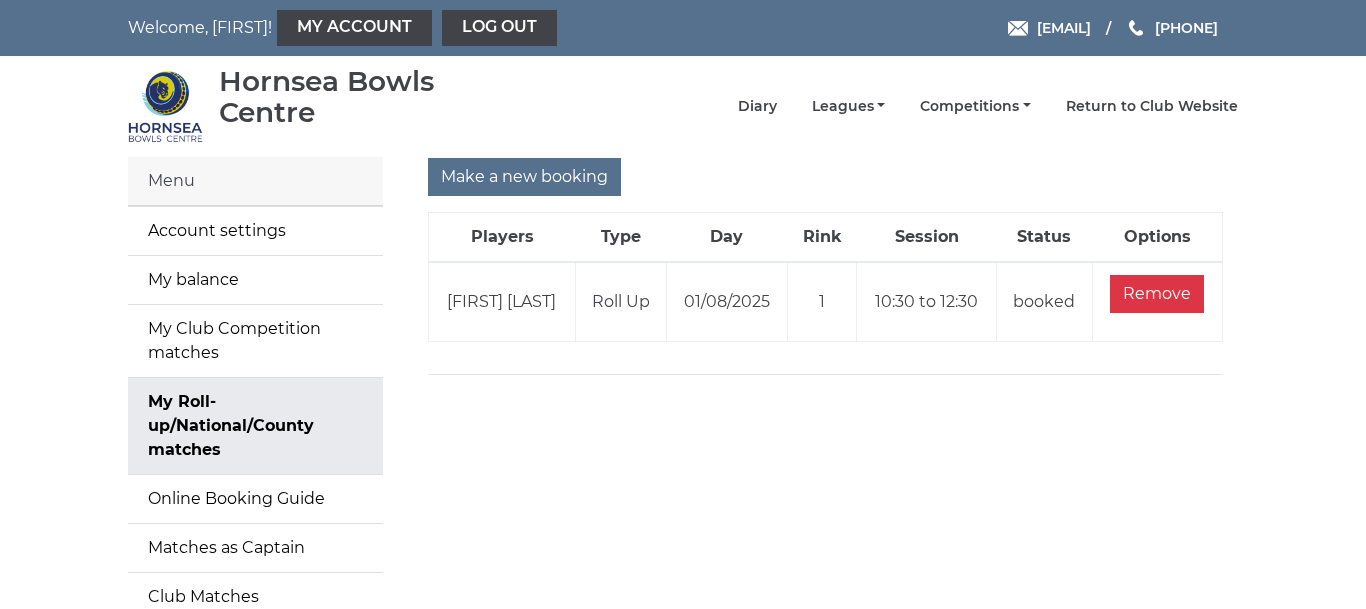 scroll, scrollTop: 0, scrollLeft: 0, axis: both 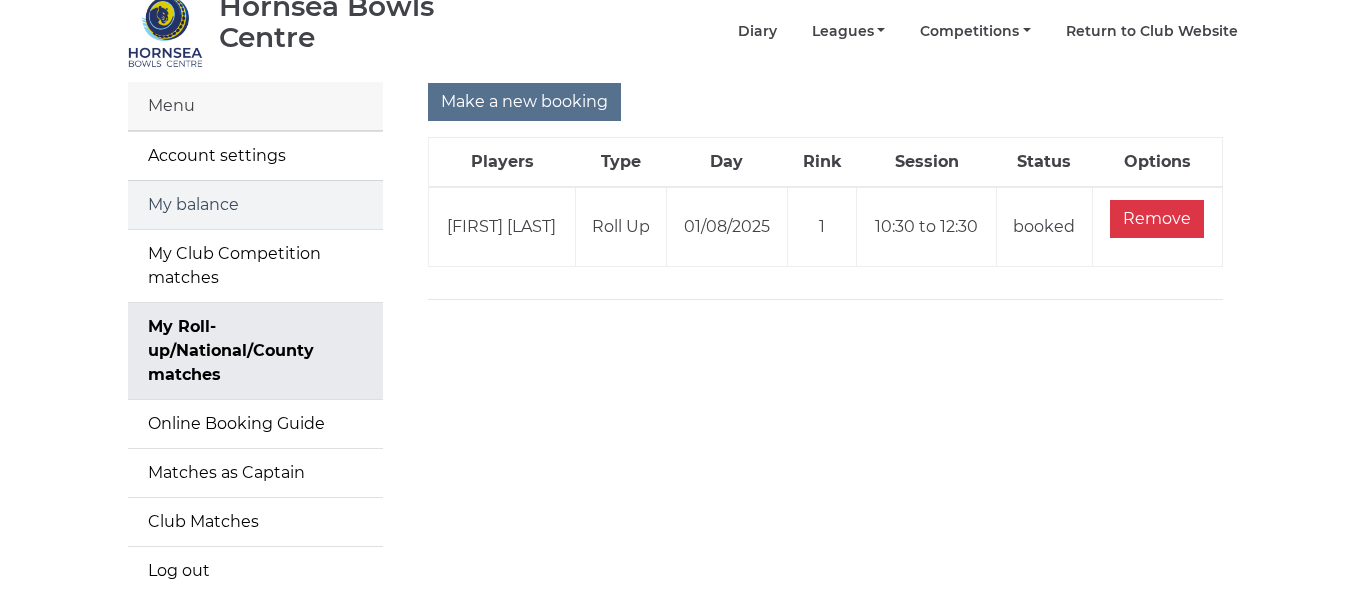 click on "My balance" at bounding box center (255, 205) 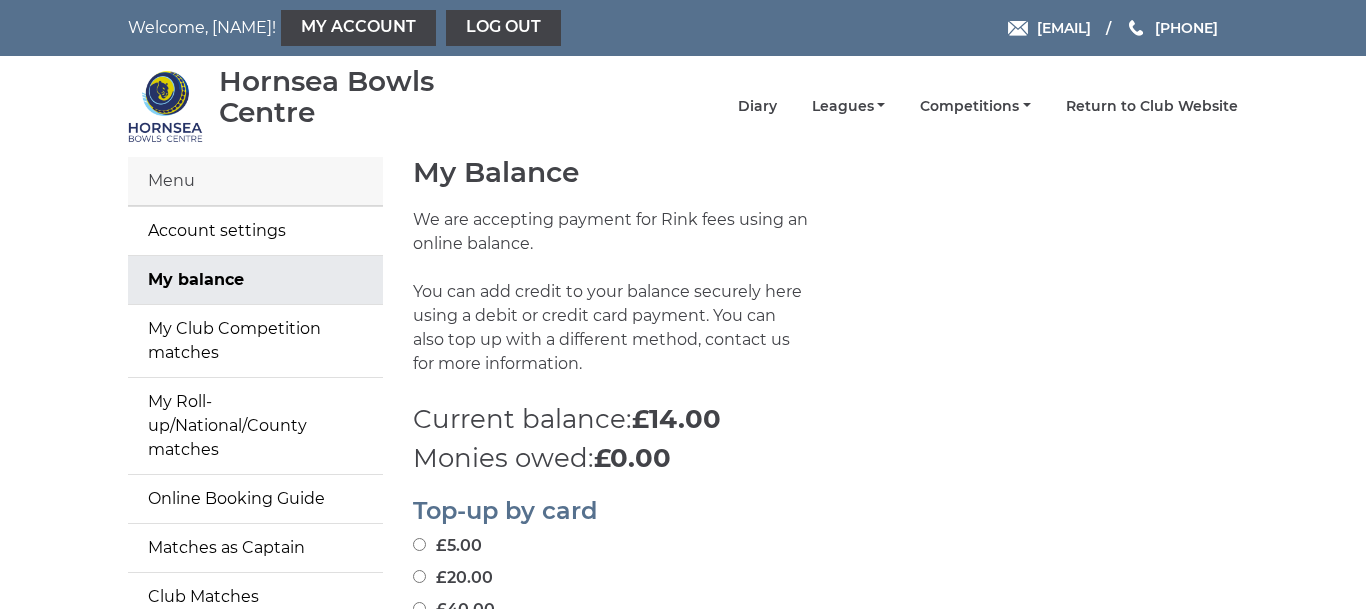 scroll, scrollTop: 0, scrollLeft: 0, axis: both 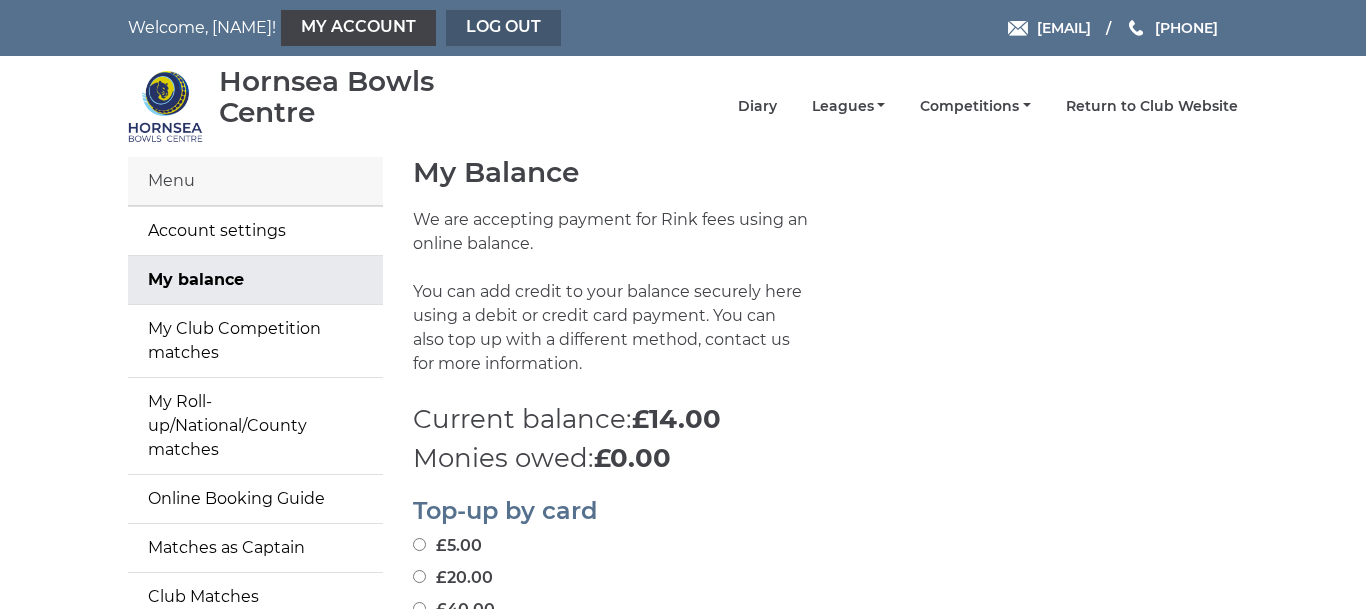 click on "Log out" at bounding box center [503, 28] 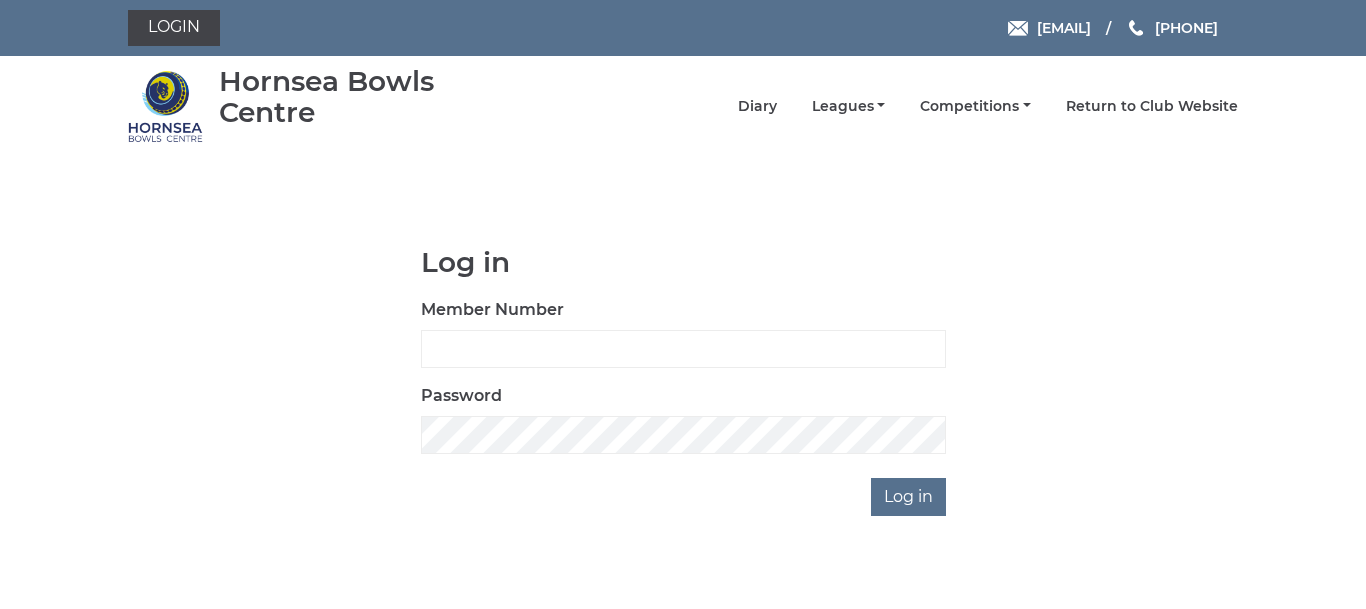 scroll, scrollTop: 0, scrollLeft: 0, axis: both 